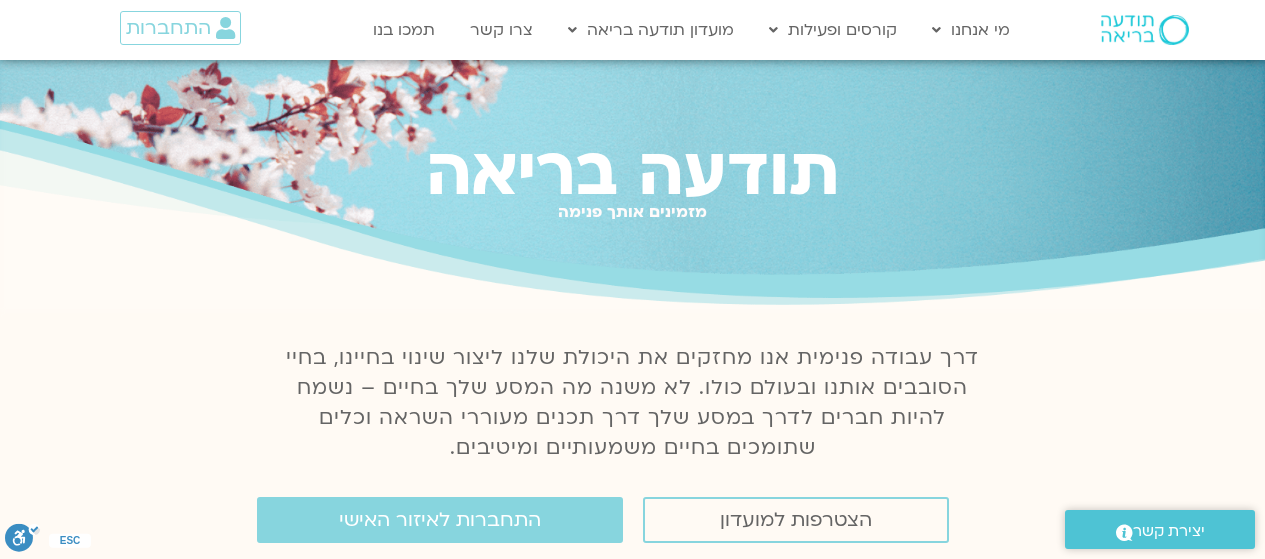scroll, scrollTop: 0, scrollLeft: 0, axis: both 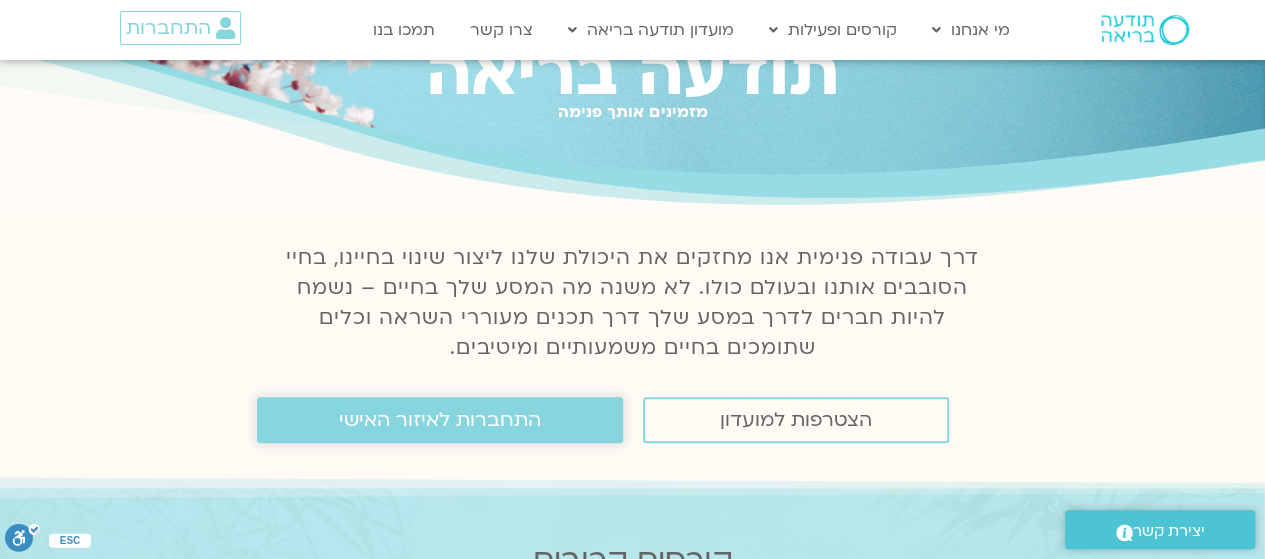click on "התחברות לאיזור האישי" at bounding box center [440, 420] 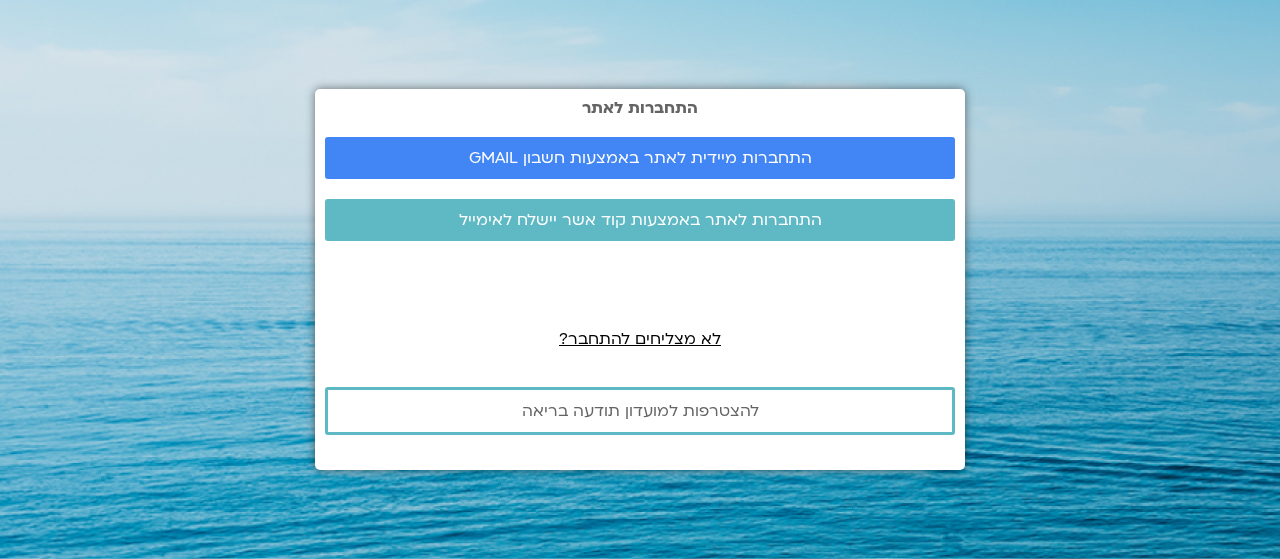 scroll, scrollTop: 0, scrollLeft: 0, axis: both 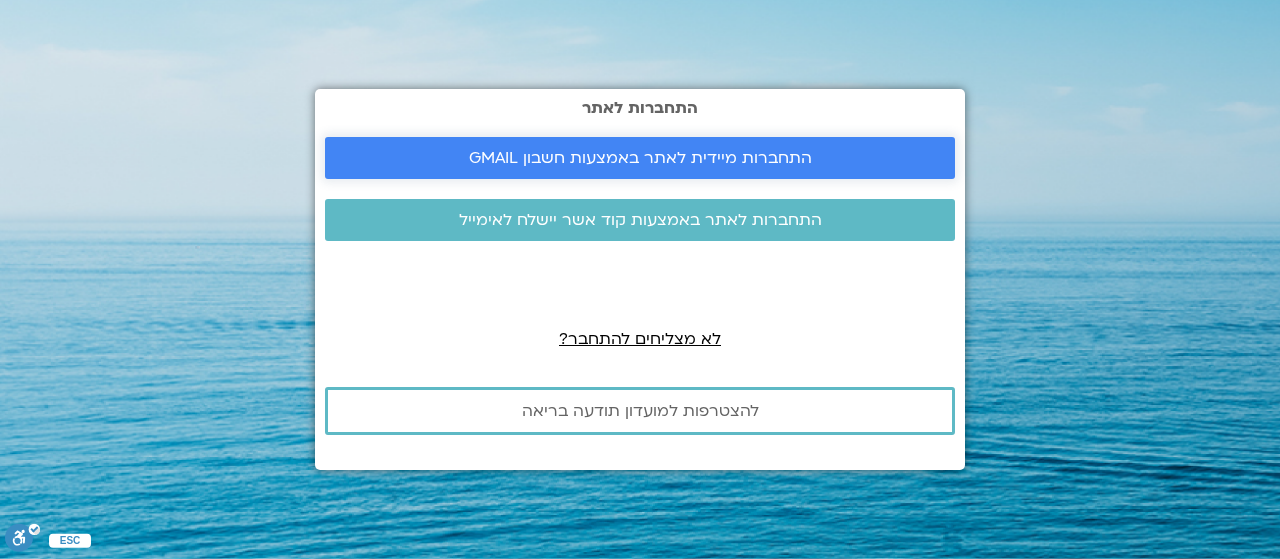 click on "התחברות מיידית לאתר באמצעות חשבון GMAIL" at bounding box center [640, 158] 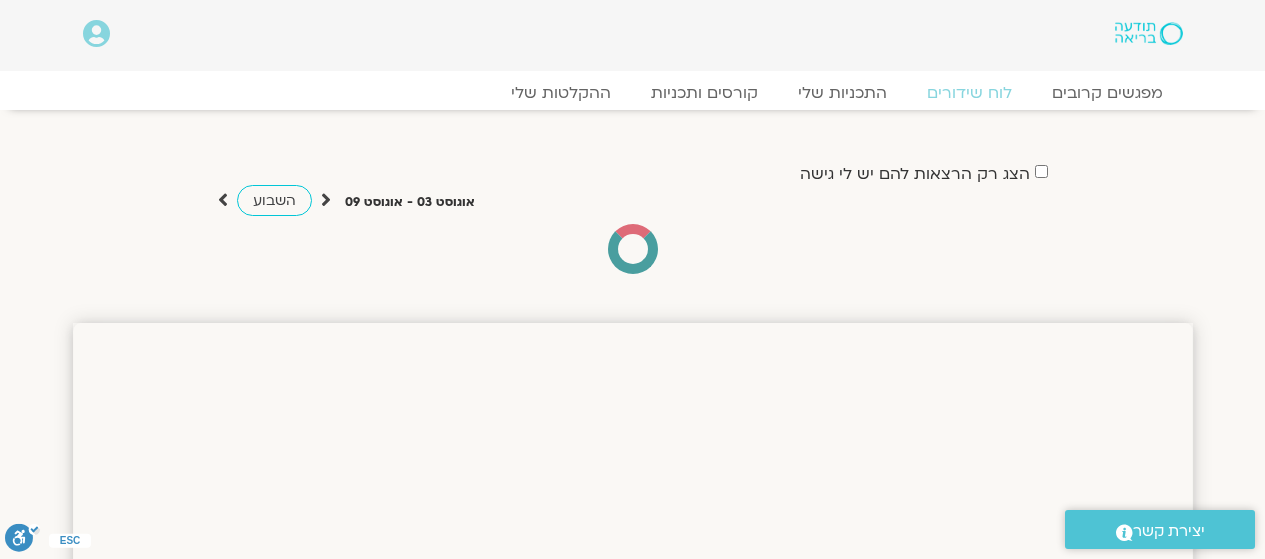 scroll, scrollTop: 0, scrollLeft: 0, axis: both 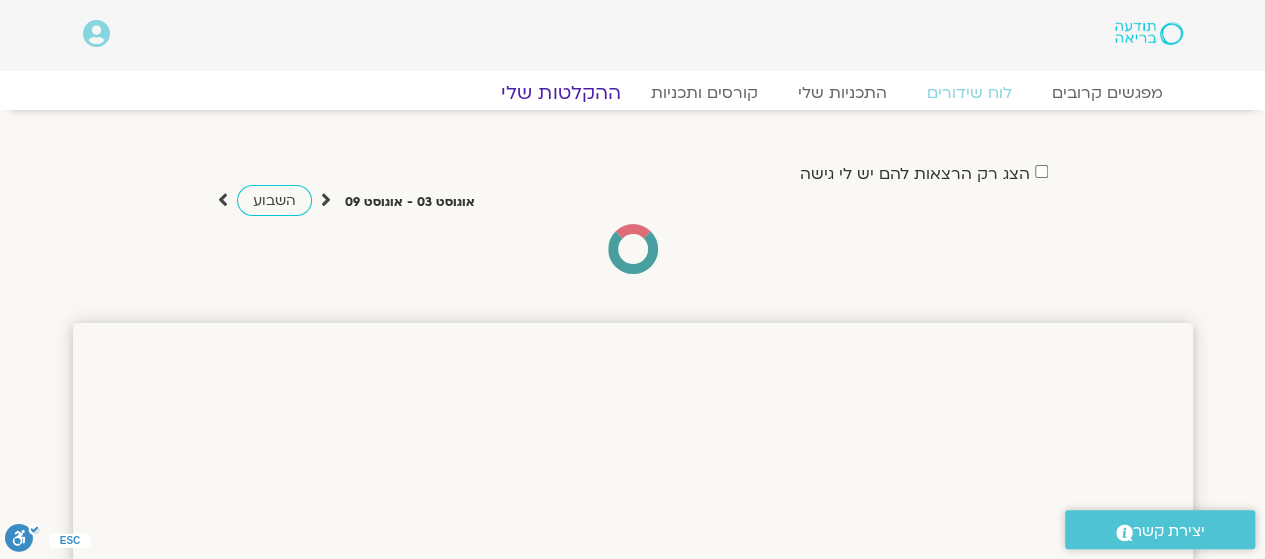 click on "ההקלטות שלי" 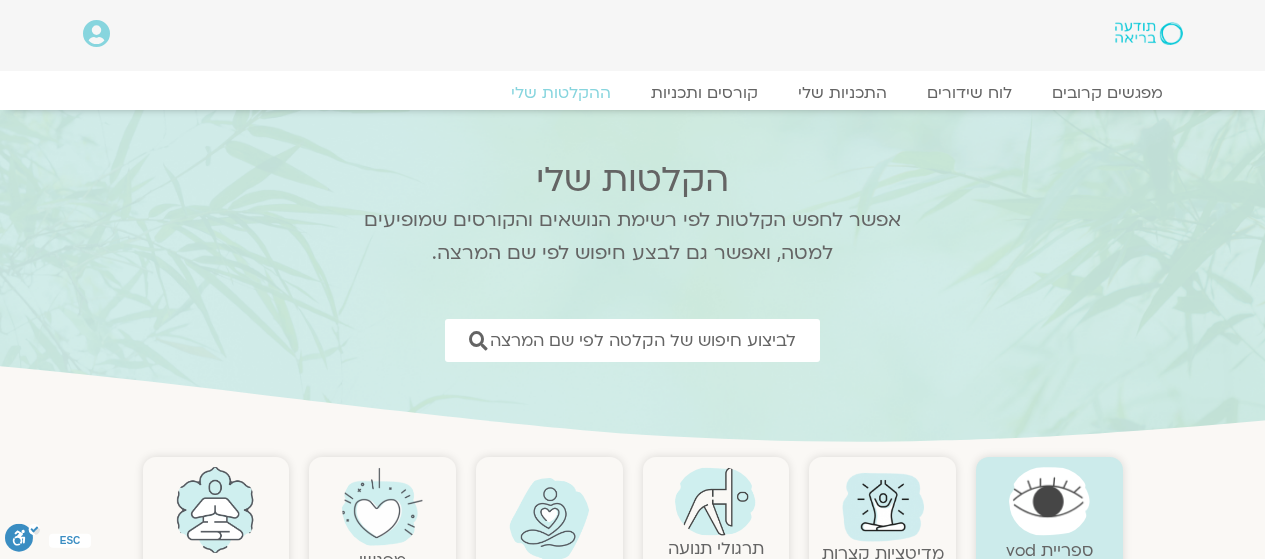 scroll, scrollTop: 0, scrollLeft: 0, axis: both 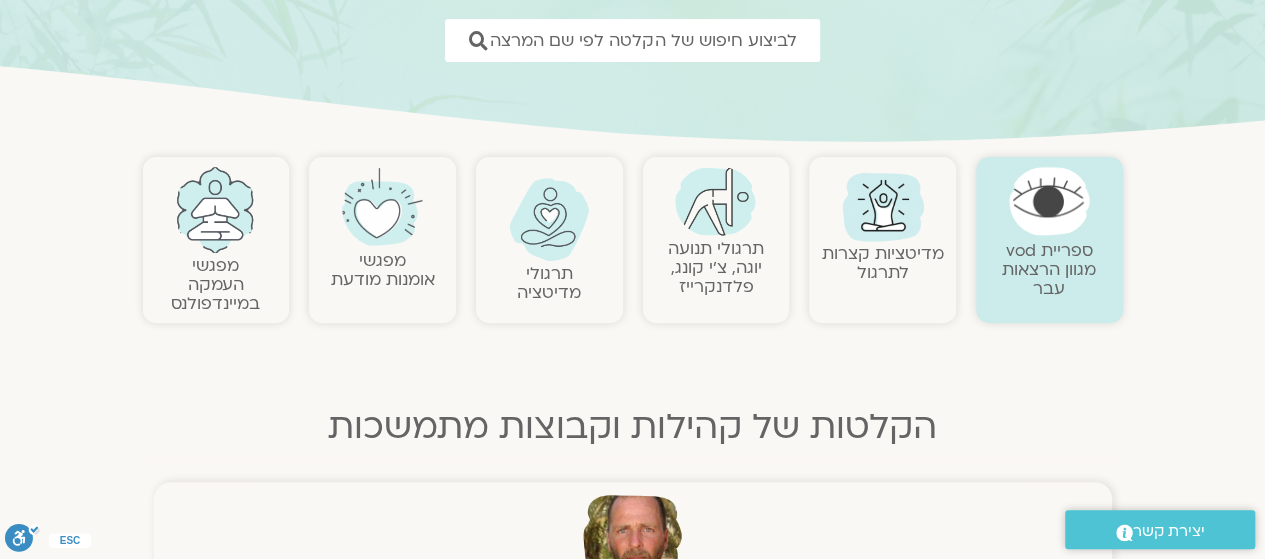 click at bounding box center (715, 201) 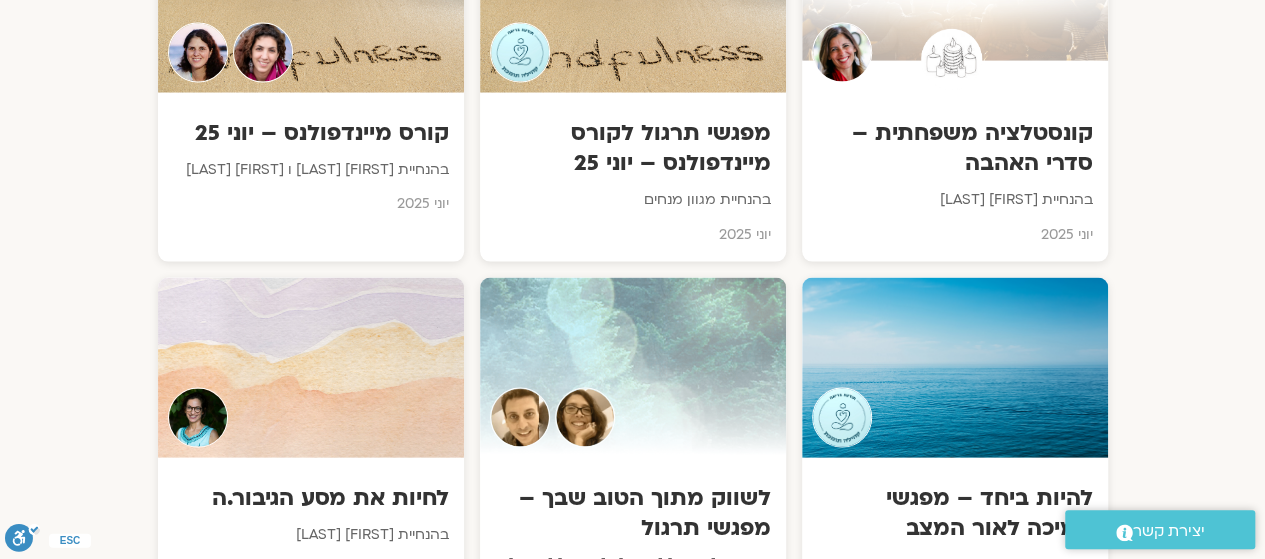 scroll, scrollTop: 2079, scrollLeft: 0, axis: vertical 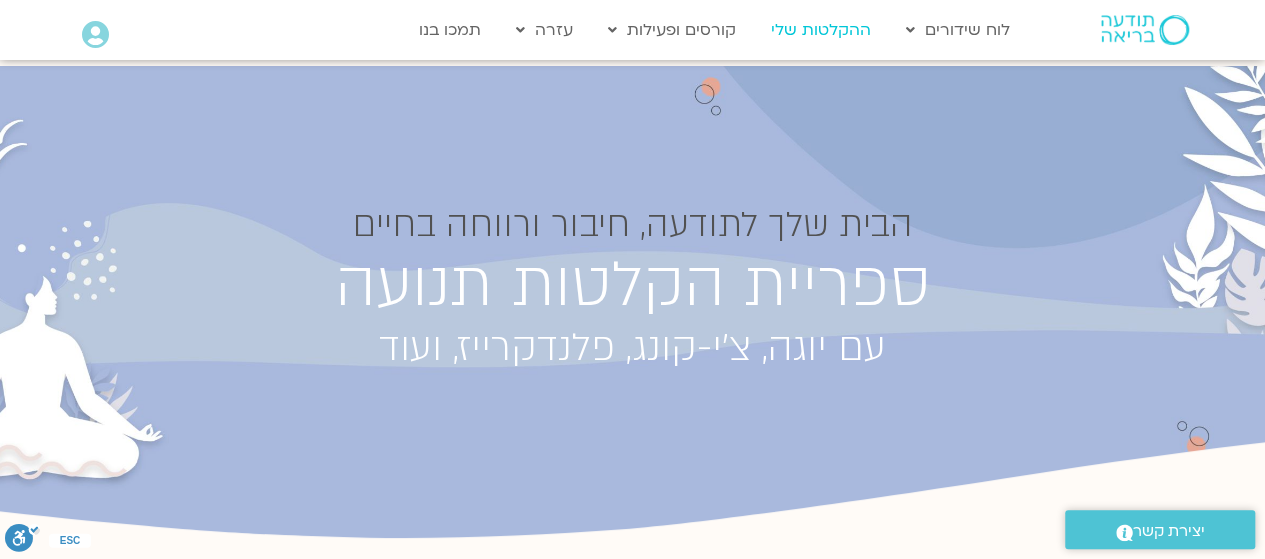 click on "ההקלטות שלי" at bounding box center (821, 30) 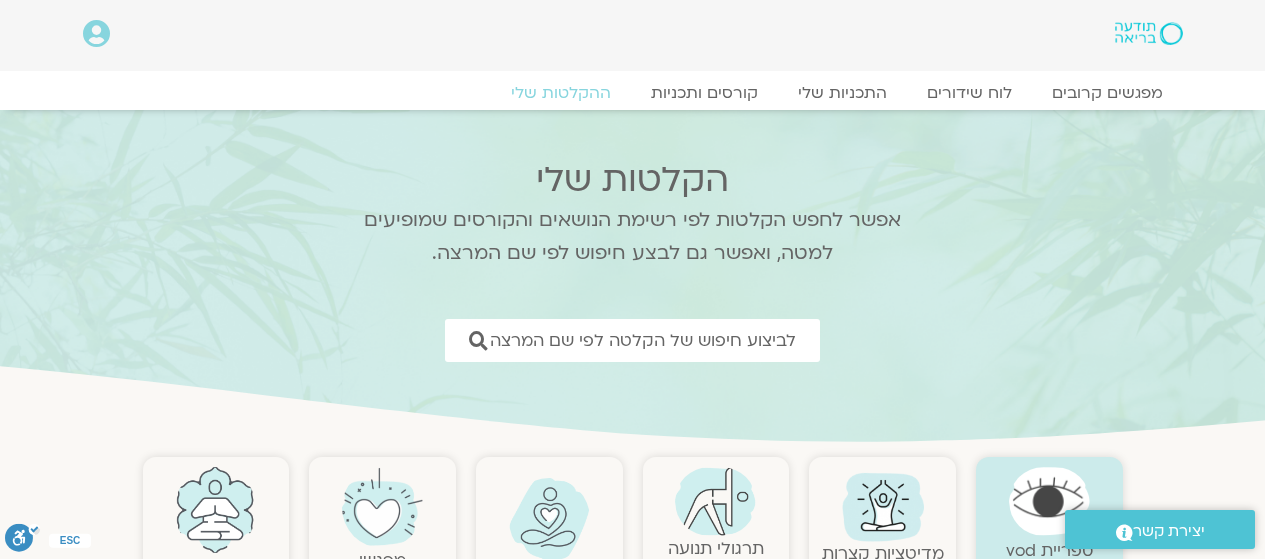 scroll, scrollTop: 0, scrollLeft: 0, axis: both 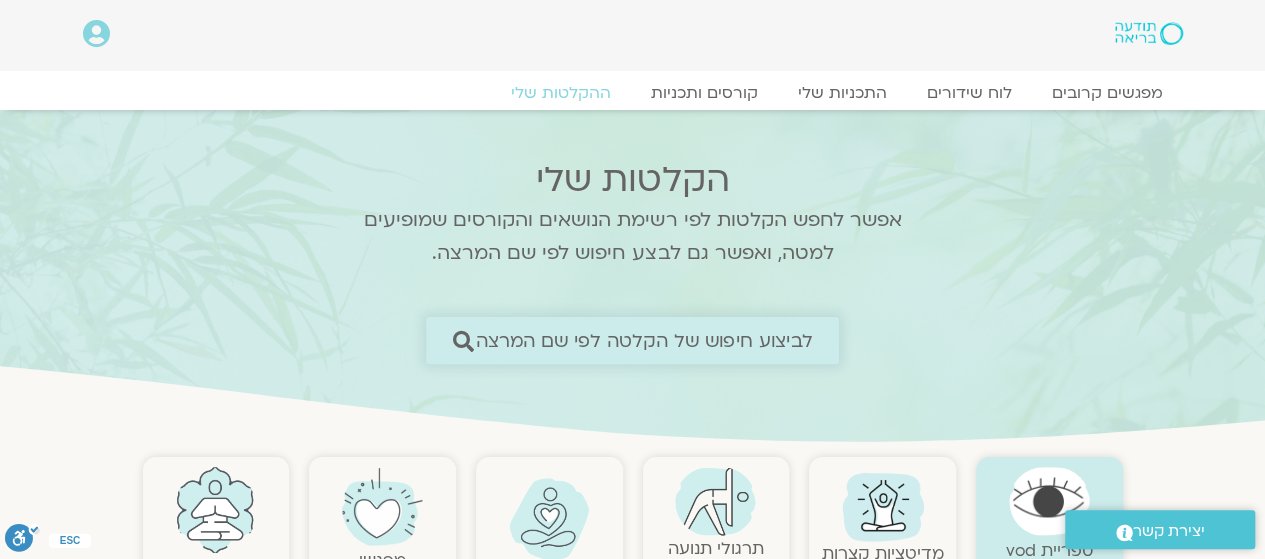 click on "לביצוע חיפוש של הקלטה לפי שם המרצה" at bounding box center (644, 340) 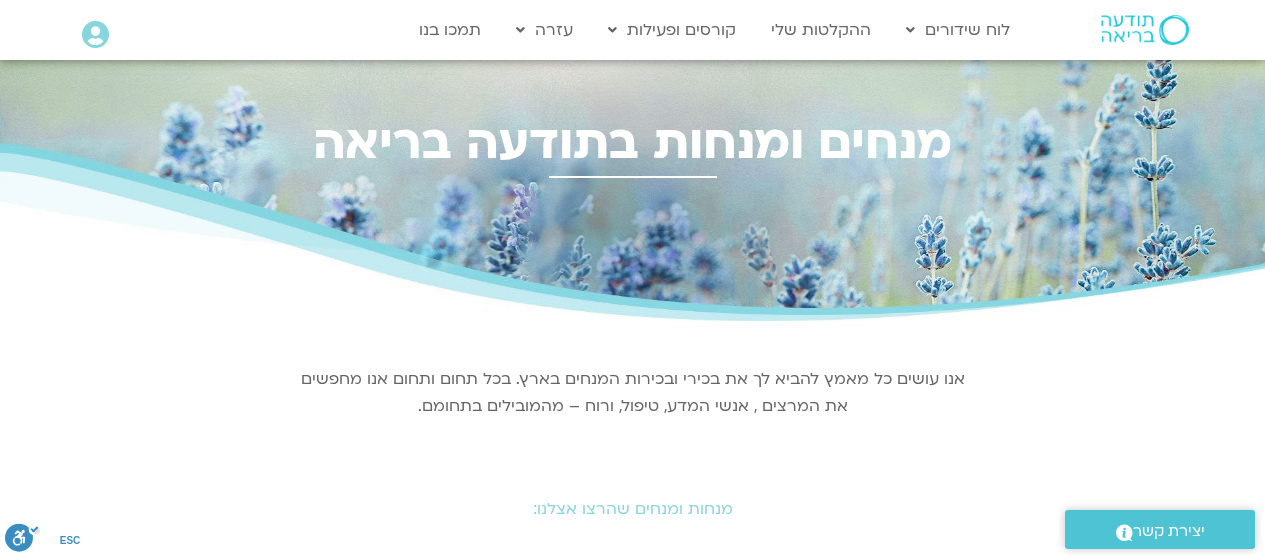 scroll, scrollTop: 0, scrollLeft: 0, axis: both 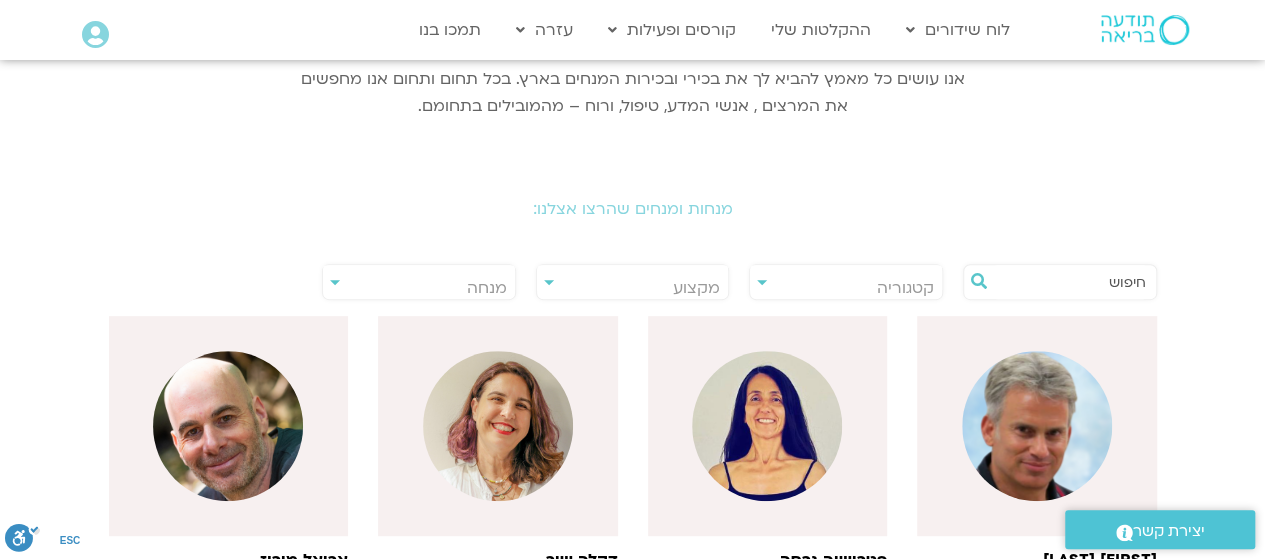 click at bounding box center [1070, 282] 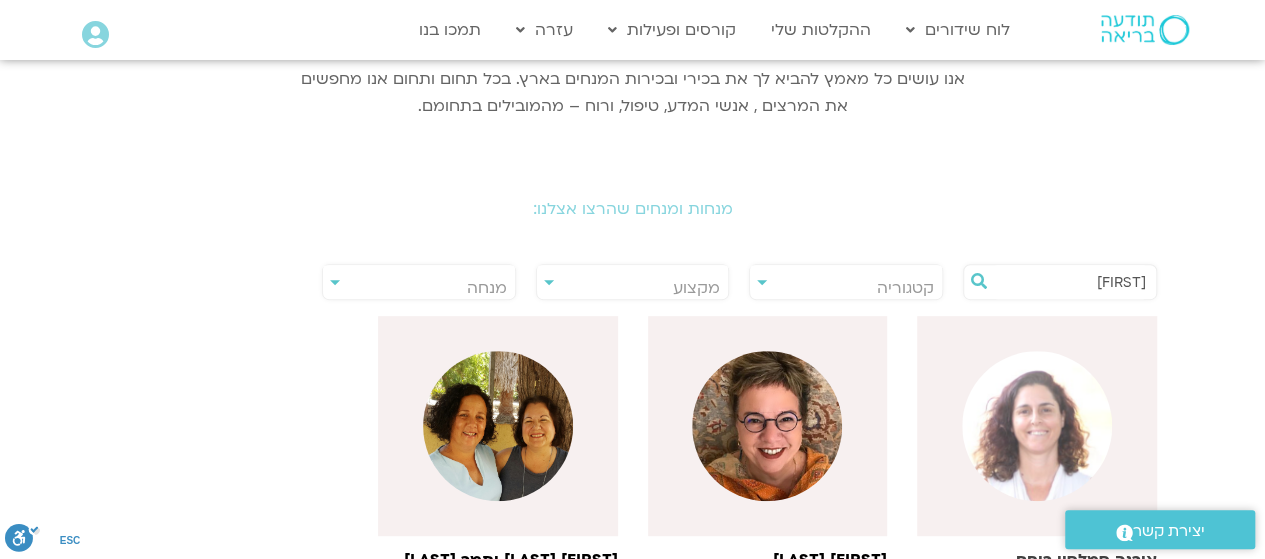 type on "אורנה" 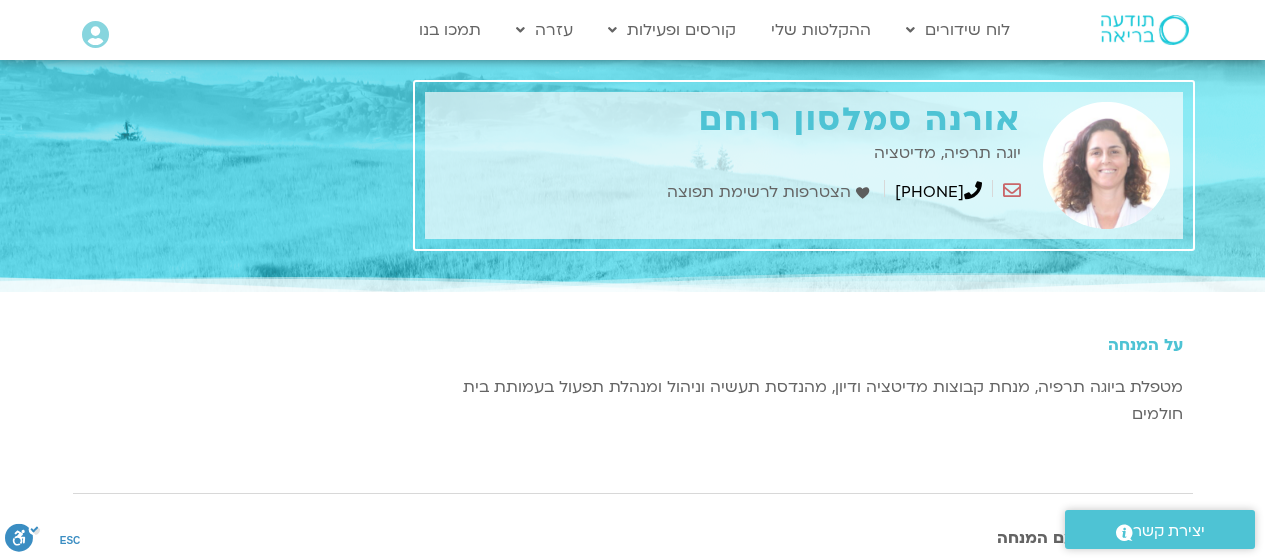 scroll, scrollTop: 0, scrollLeft: 0, axis: both 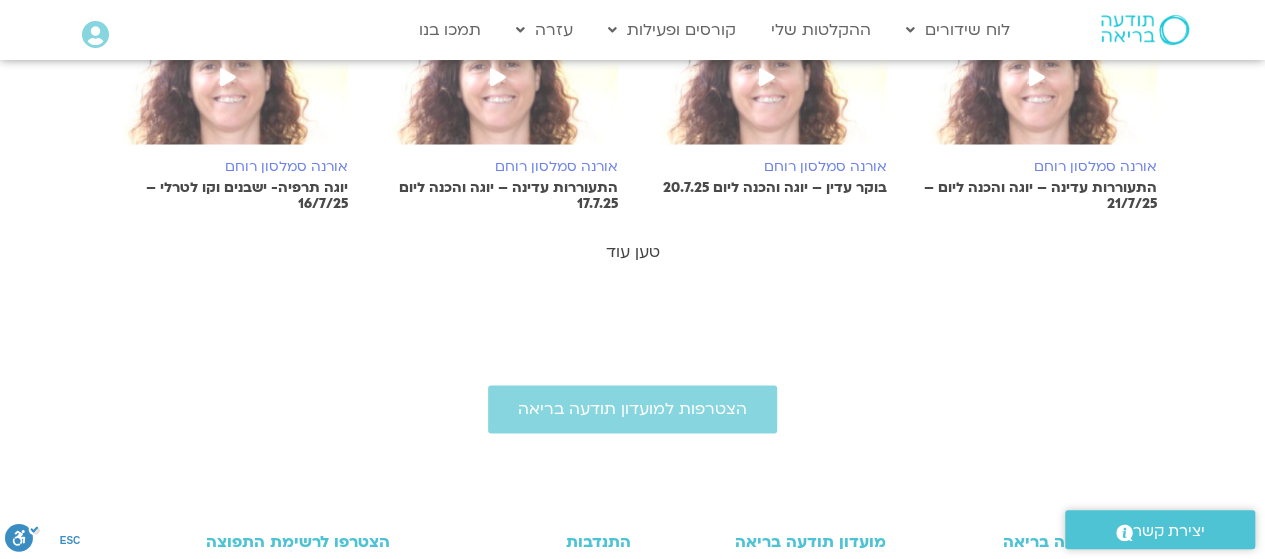 click on "טען עוד" at bounding box center [633, 252] 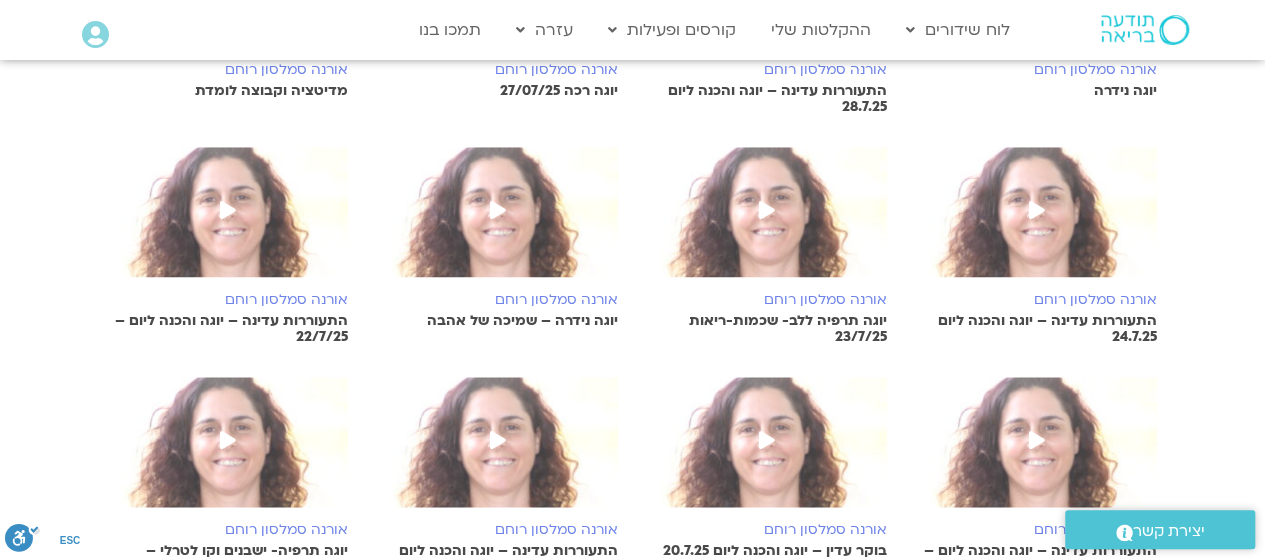 scroll, scrollTop: 900, scrollLeft: 0, axis: vertical 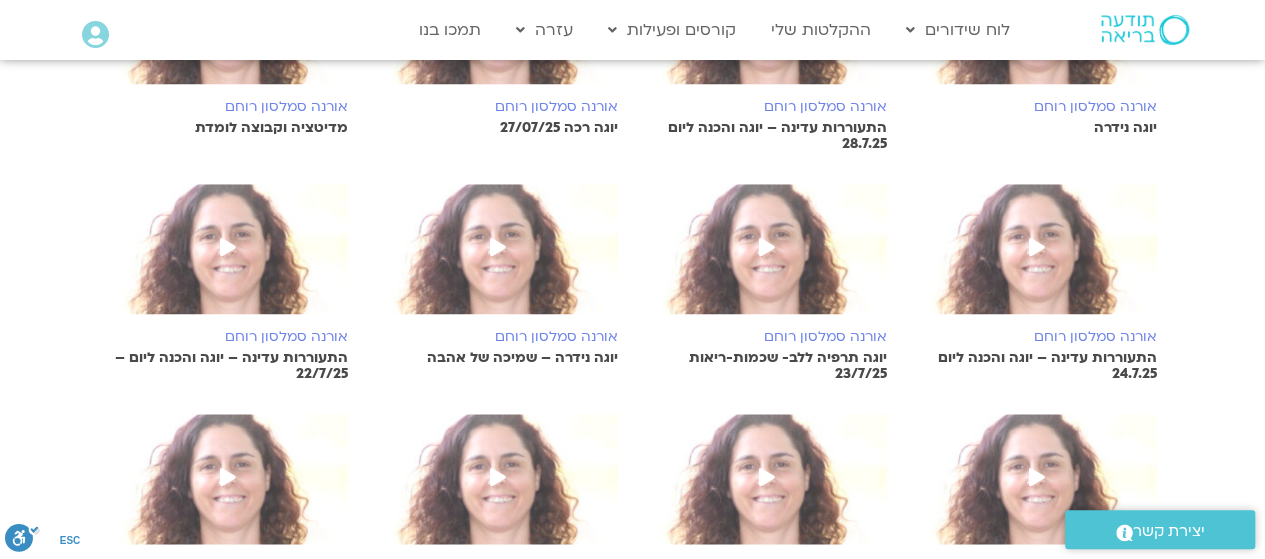 click at bounding box center (768, 259) 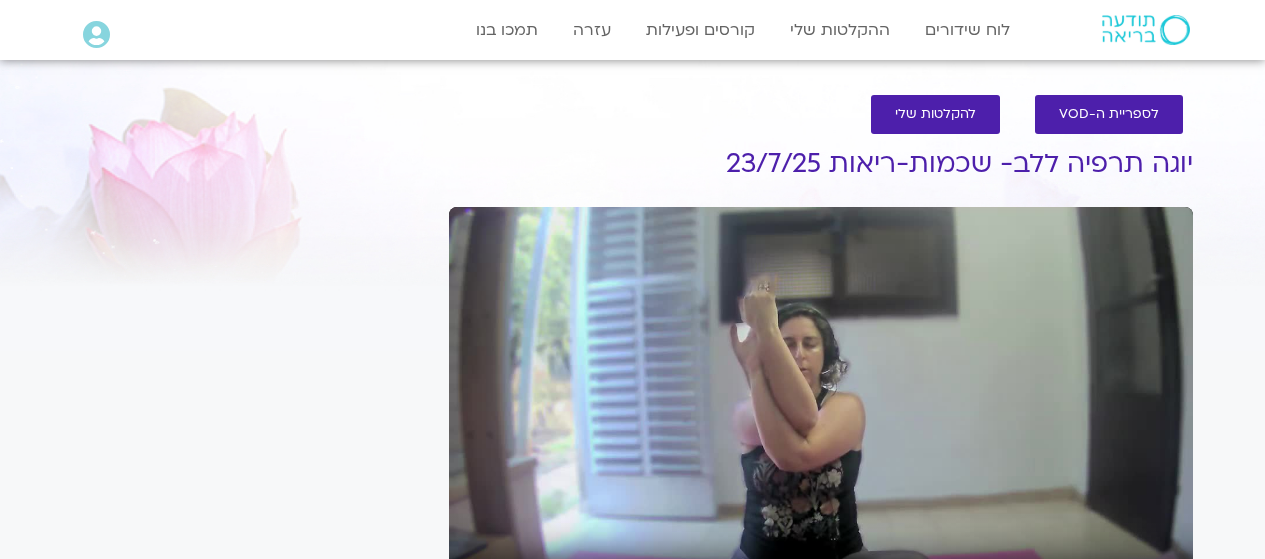 scroll, scrollTop: 0, scrollLeft: 0, axis: both 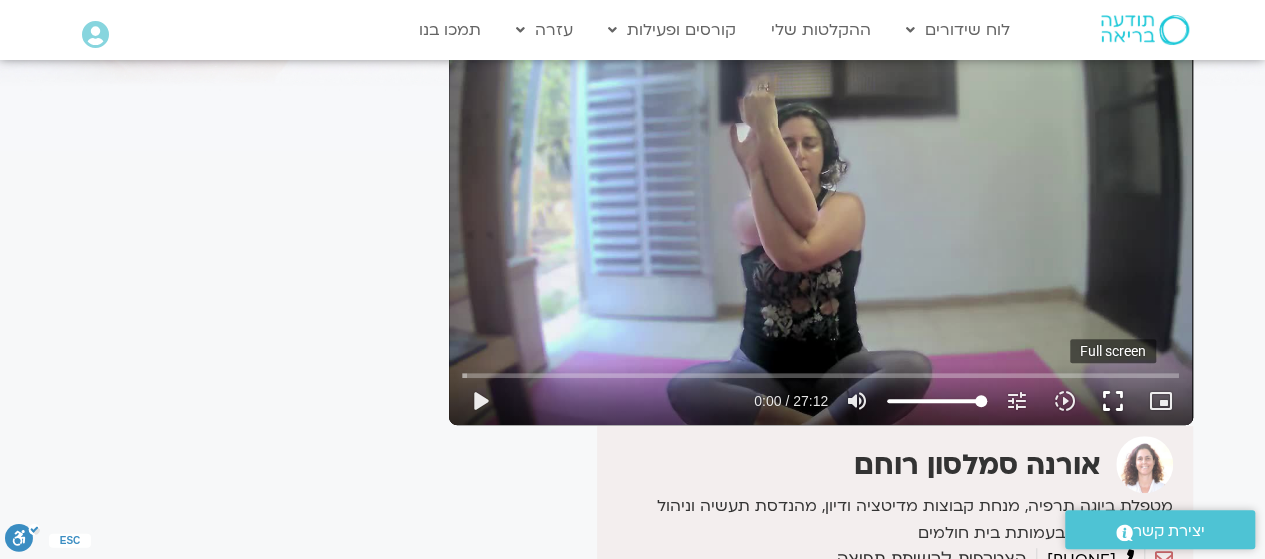 click on "fullscreen" at bounding box center [1113, 401] 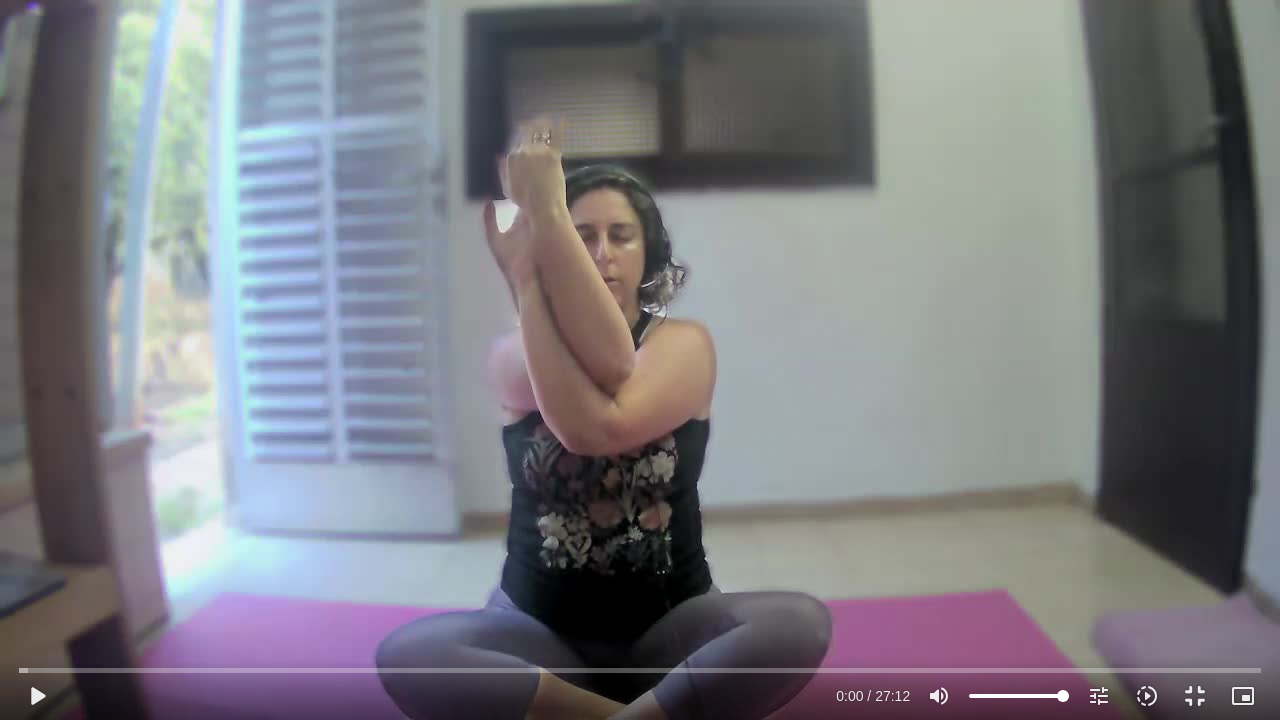 click on "Skip Ad 7:29 play_arrow 0:00 / 27:12 volume_up Mute tune Resolution Auto 360p slow_motion_video Playback speed 1x 1x fullscreen_exit picture_in_picture_alt Picture-in-Picture Off close Resolution 720p 480p 360p 240p Auto done close Playback speed 0.5x 0.75x 1x done 1.25x 1.5x 1.75x 2x" at bounding box center [640, 360] 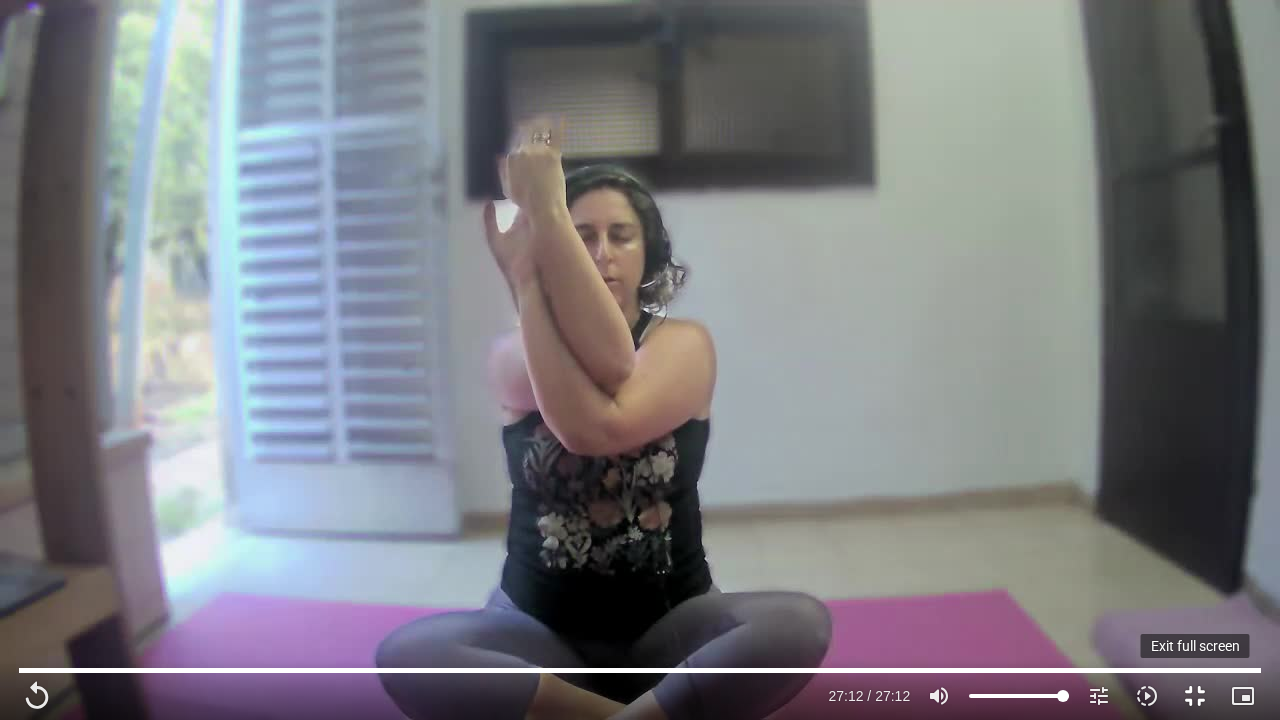 click on "fullscreen_exit" at bounding box center (1195, 696) 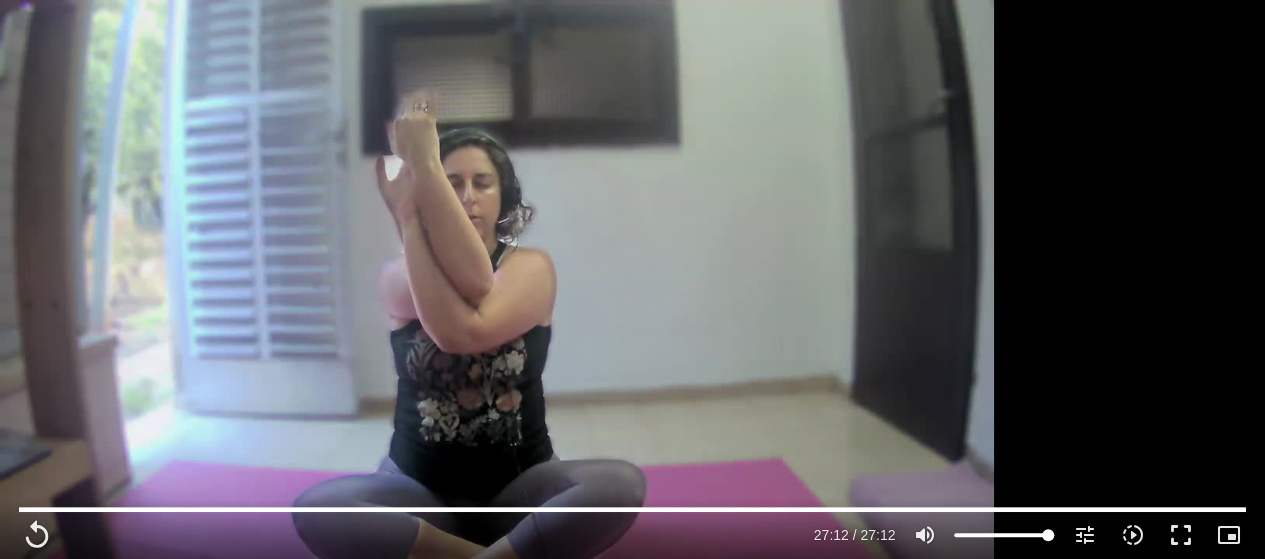 type on "1632.28" 